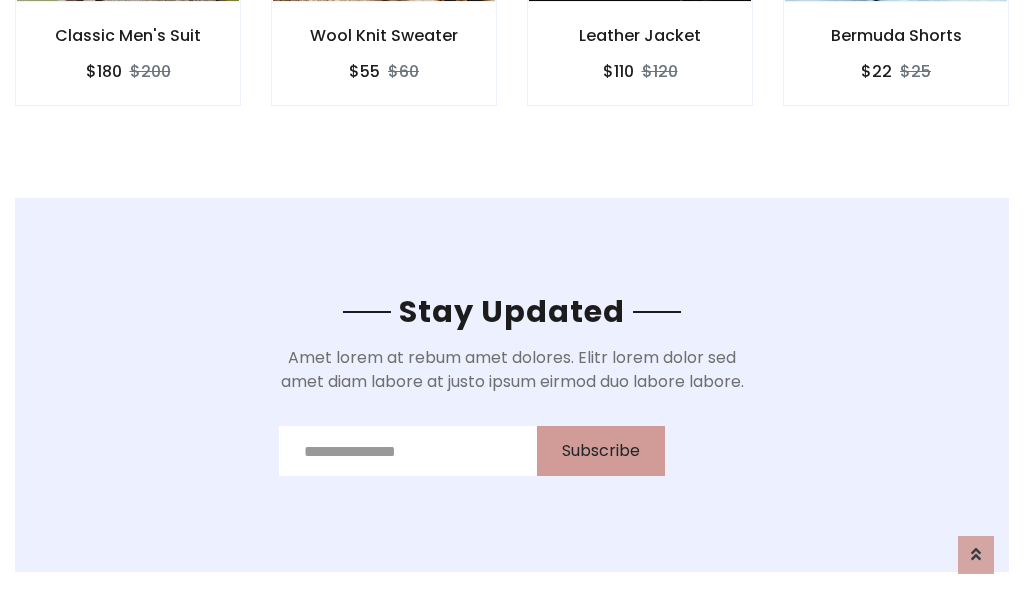 scroll, scrollTop: 0, scrollLeft: 0, axis: both 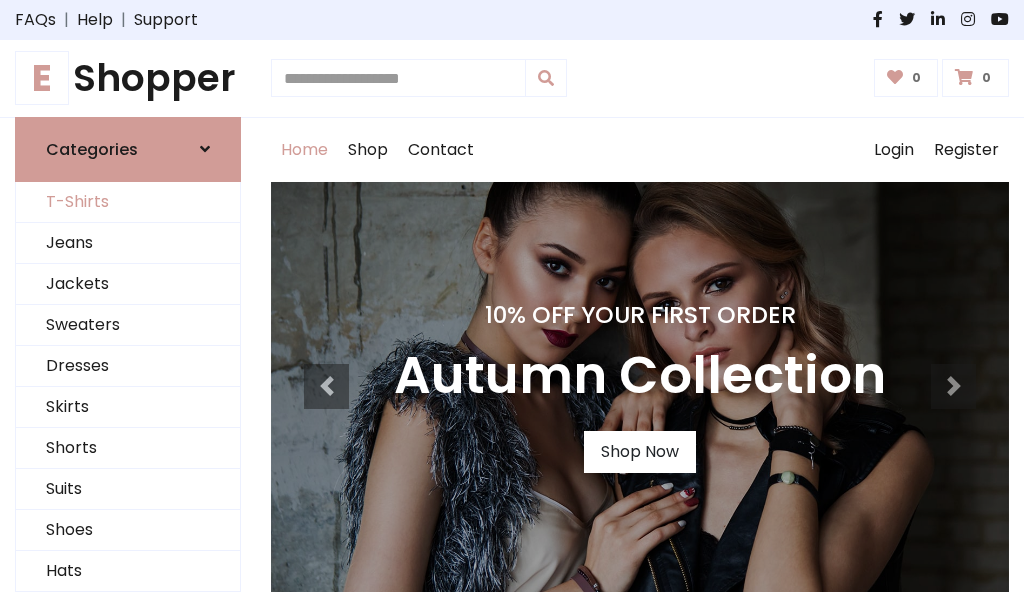 click on "T-Shirts" at bounding box center (128, 202) 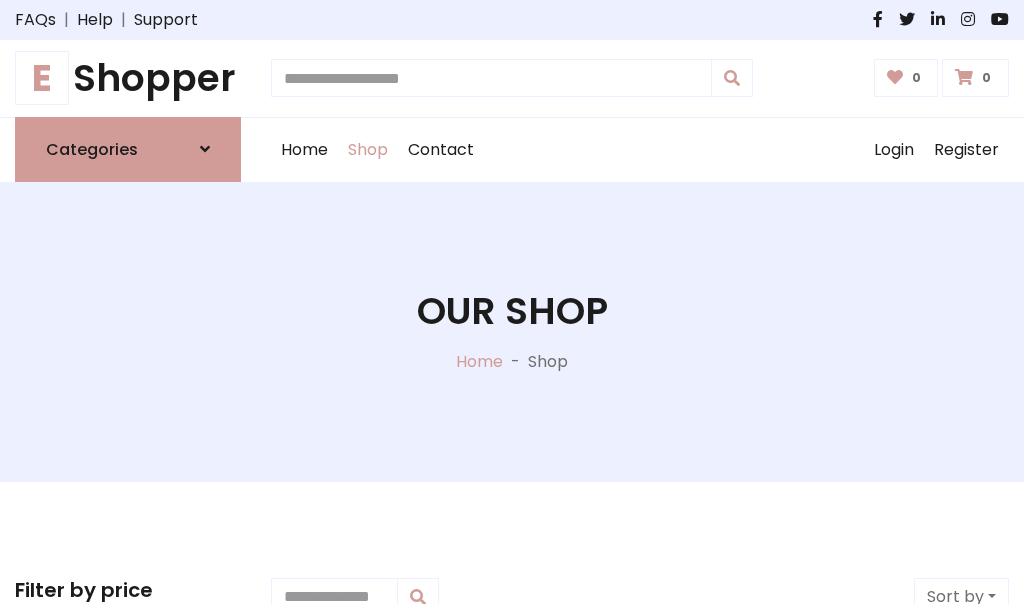 scroll, scrollTop: 485, scrollLeft: 0, axis: vertical 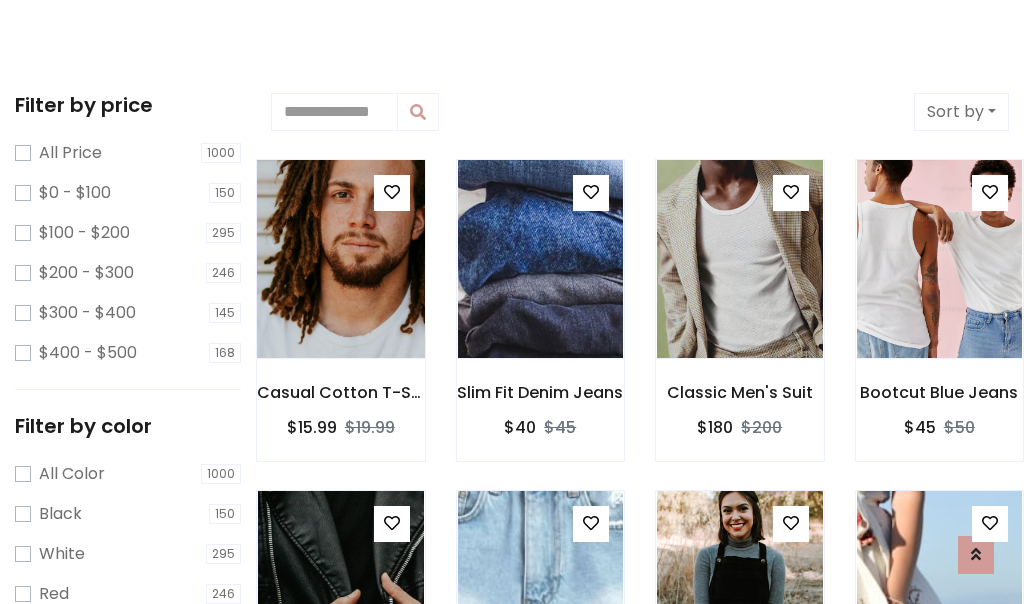 click at bounding box center [340, 259] 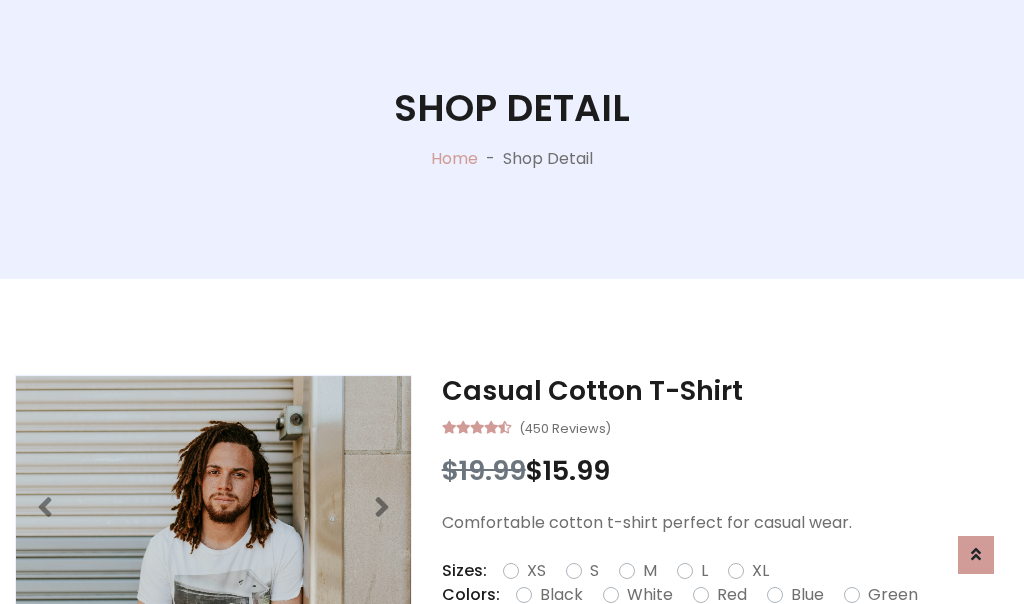 scroll, scrollTop: 365, scrollLeft: 0, axis: vertical 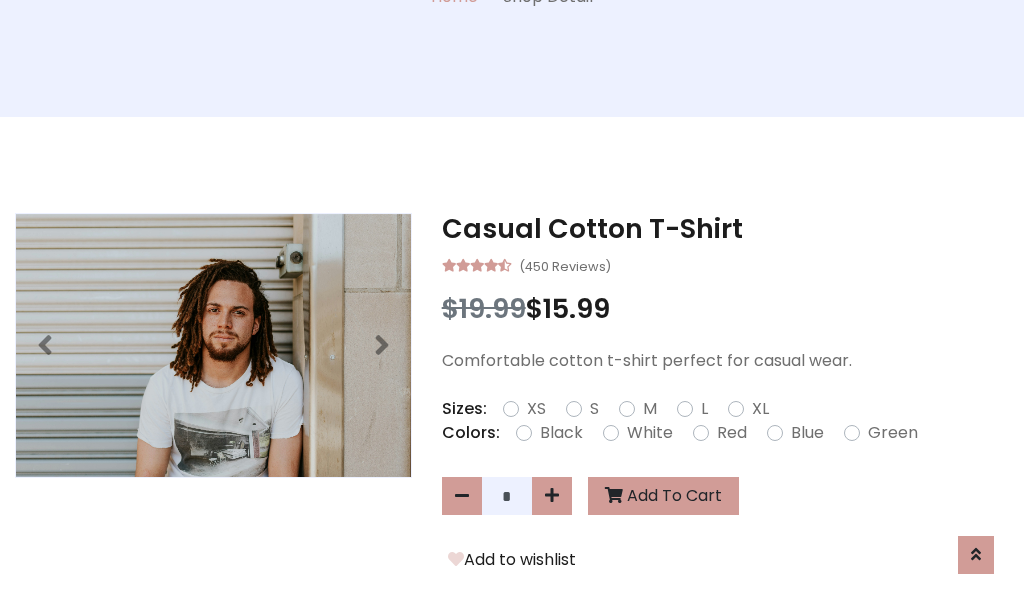 click on "XS" at bounding box center [536, 409] 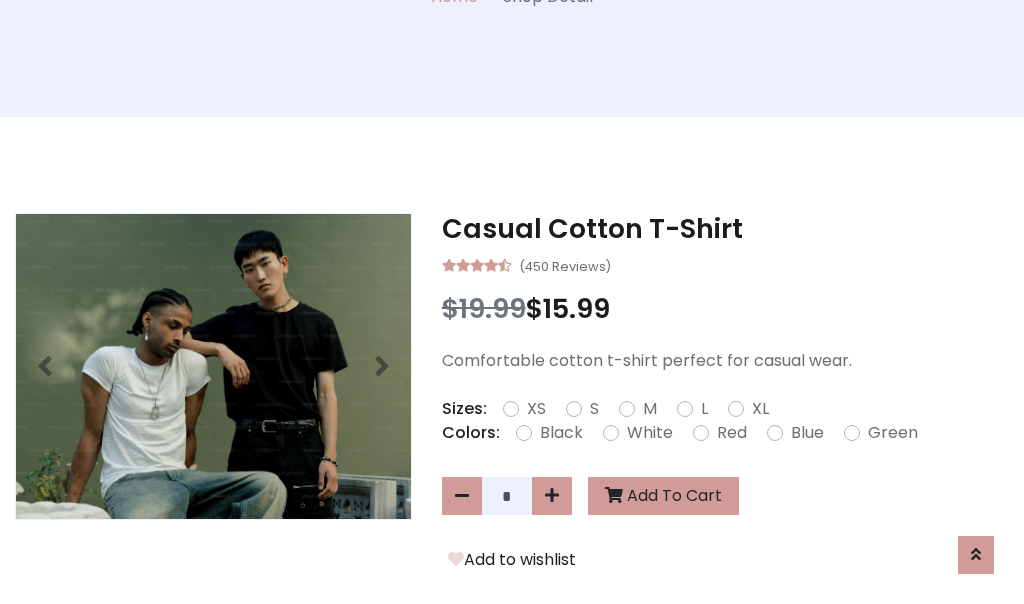 click on "White" at bounding box center (650, 433) 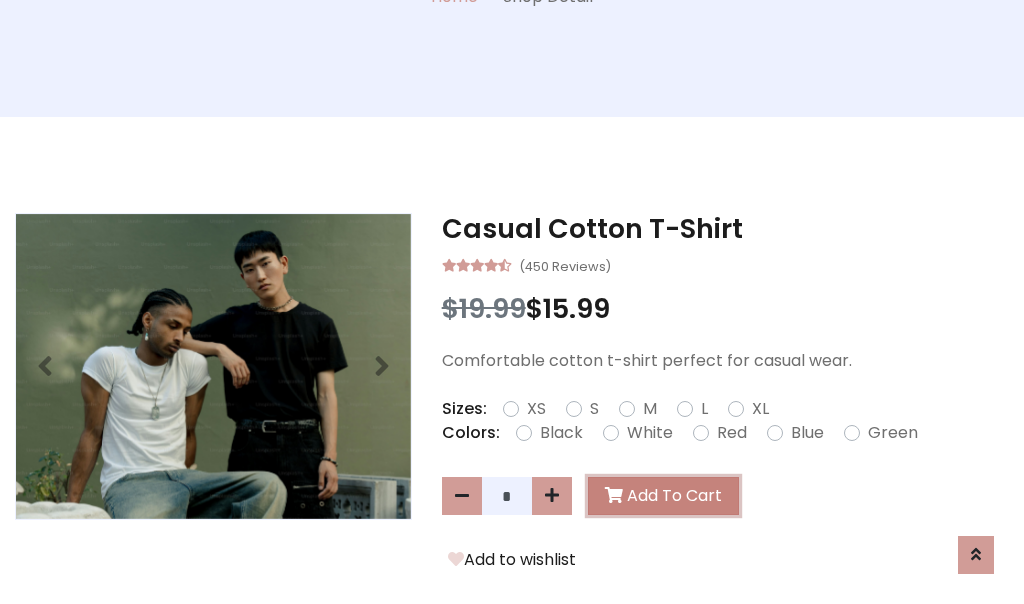 click on "Add To Cart" at bounding box center [663, 496] 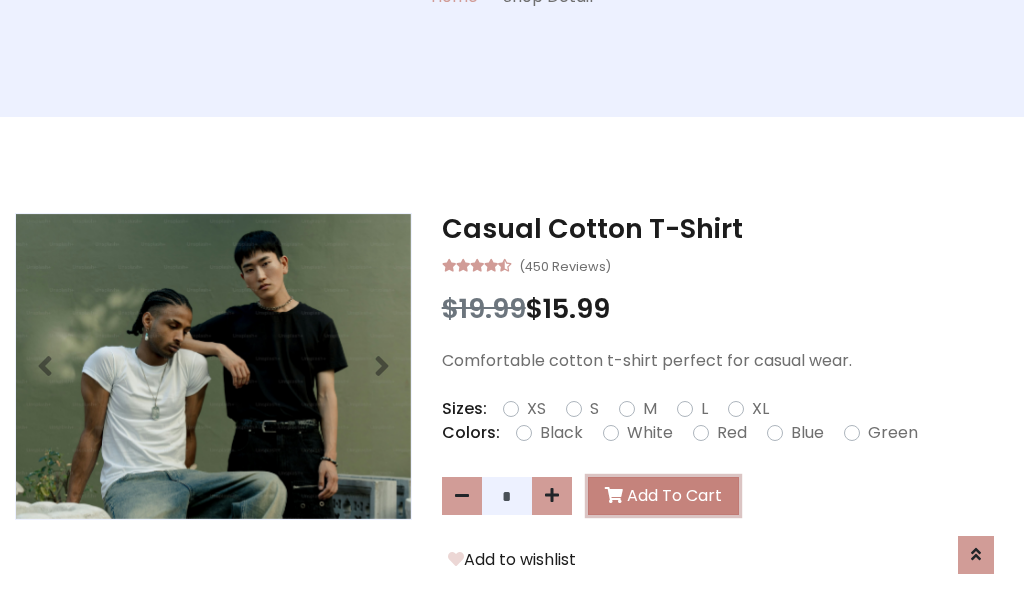 scroll, scrollTop: 0, scrollLeft: 0, axis: both 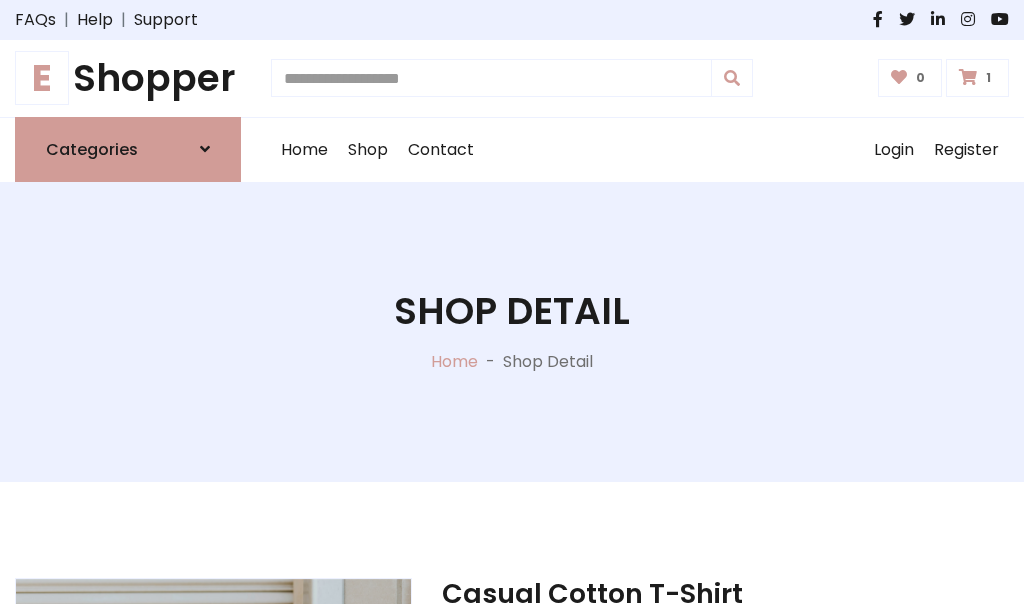 click at bounding box center [968, 77] 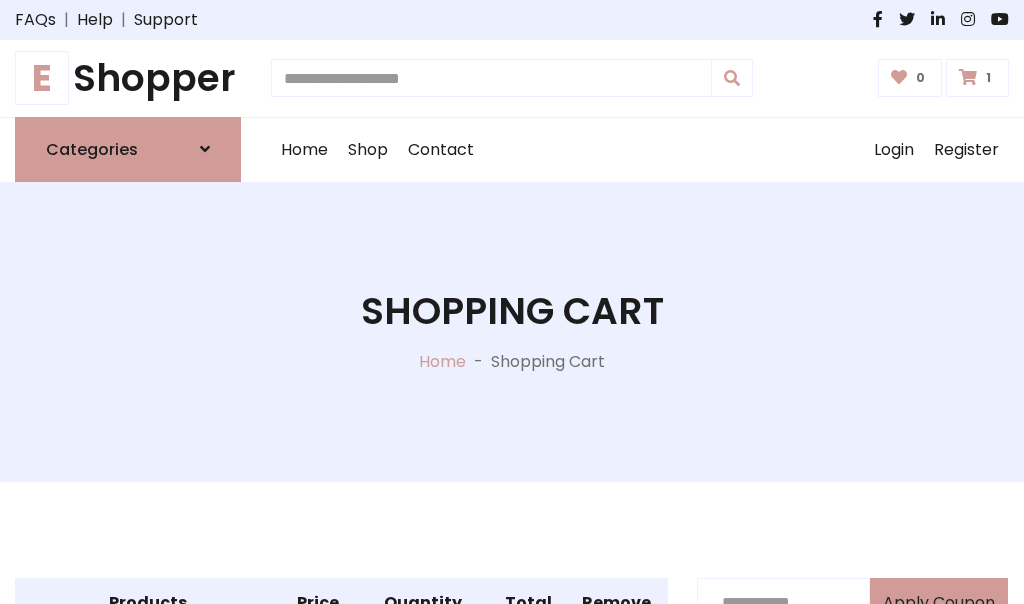 scroll, scrollTop: 468, scrollLeft: 0, axis: vertical 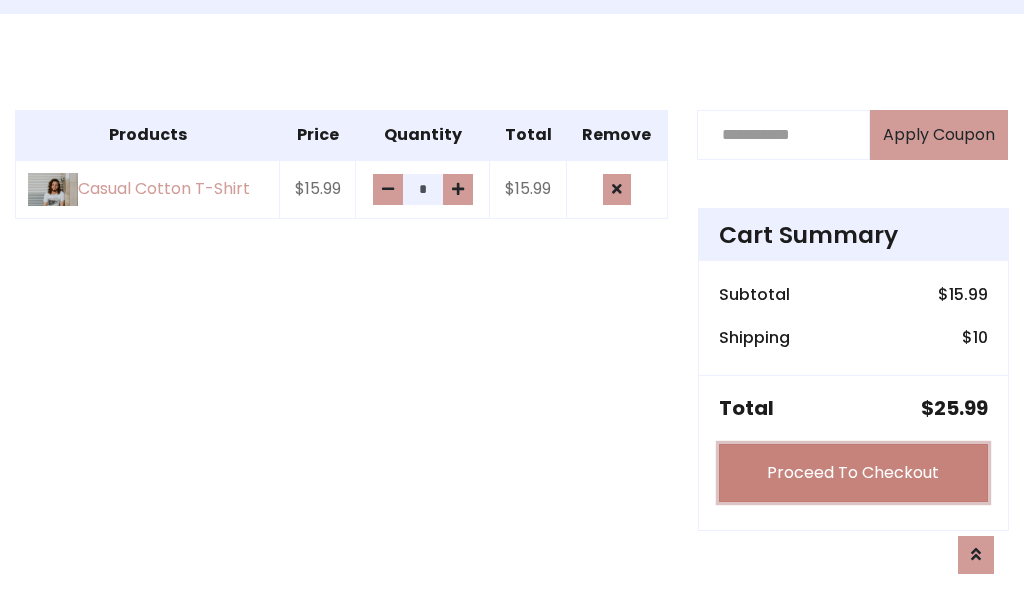 click on "Proceed To Checkout" at bounding box center (853, 473) 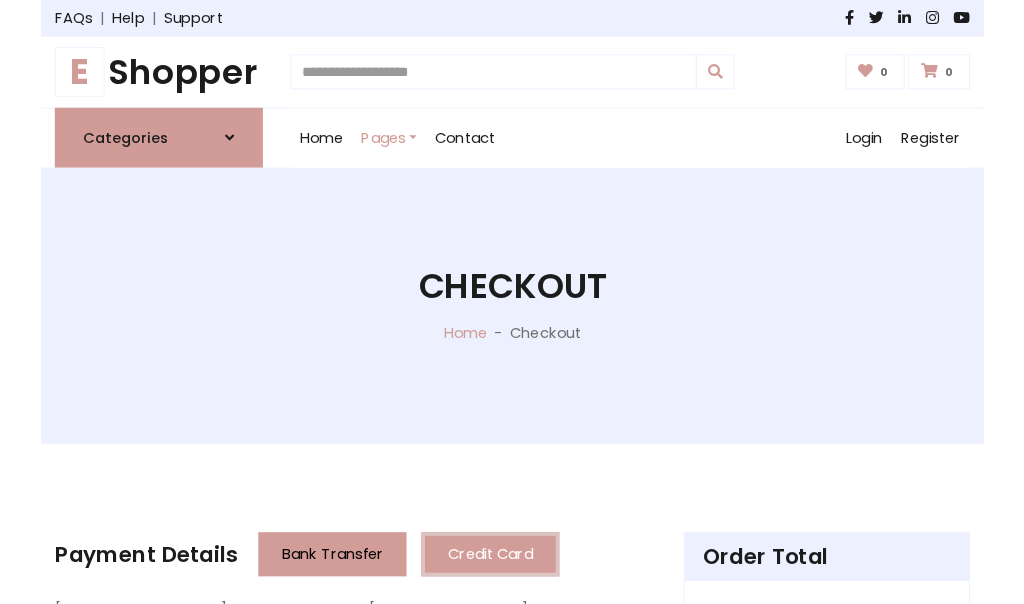 scroll, scrollTop: 0, scrollLeft: 0, axis: both 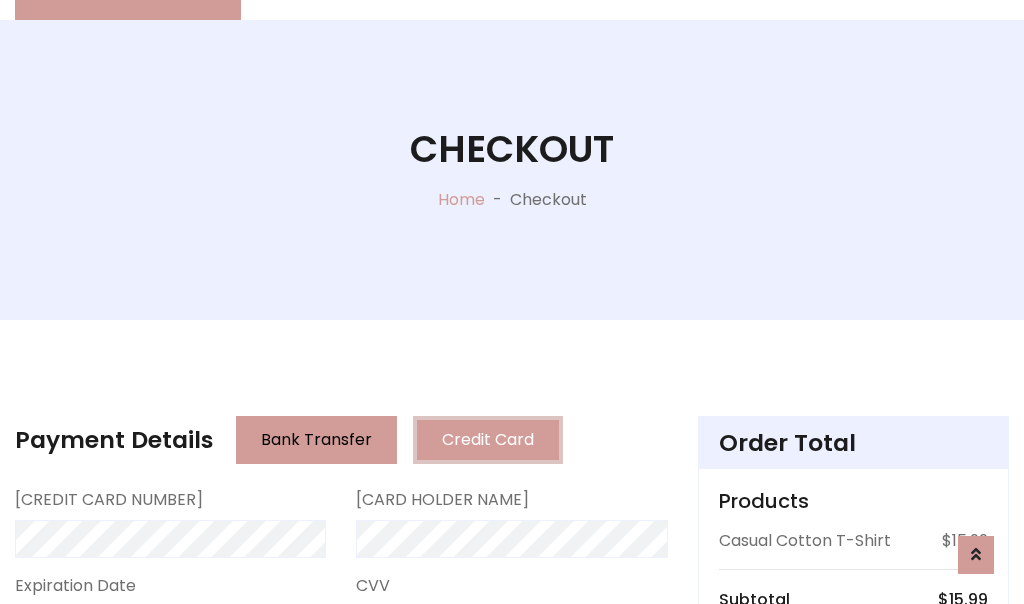 click on "Go to shipping" at bounding box center [853, 856] 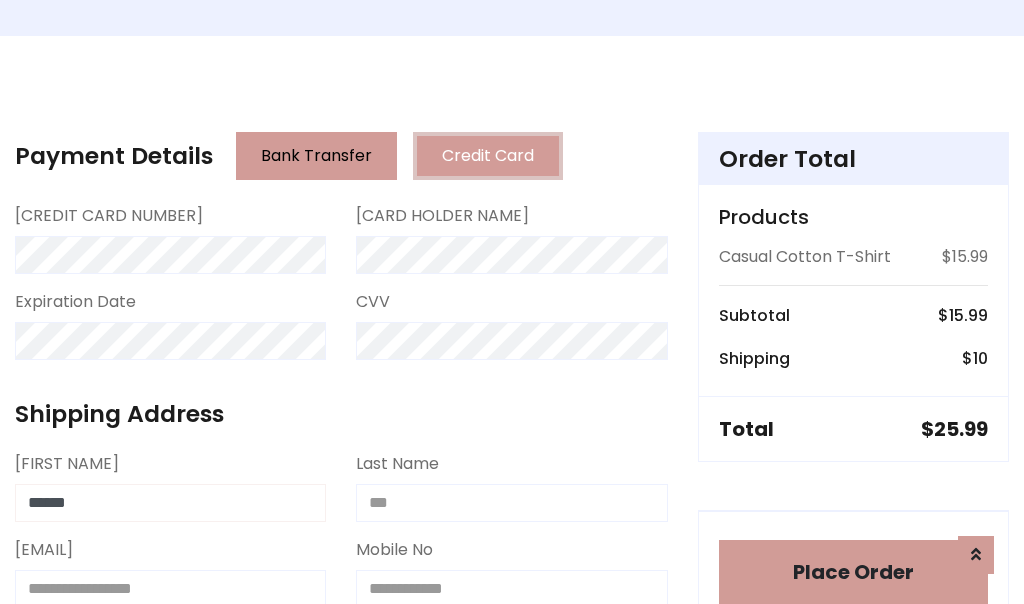 type on "******" 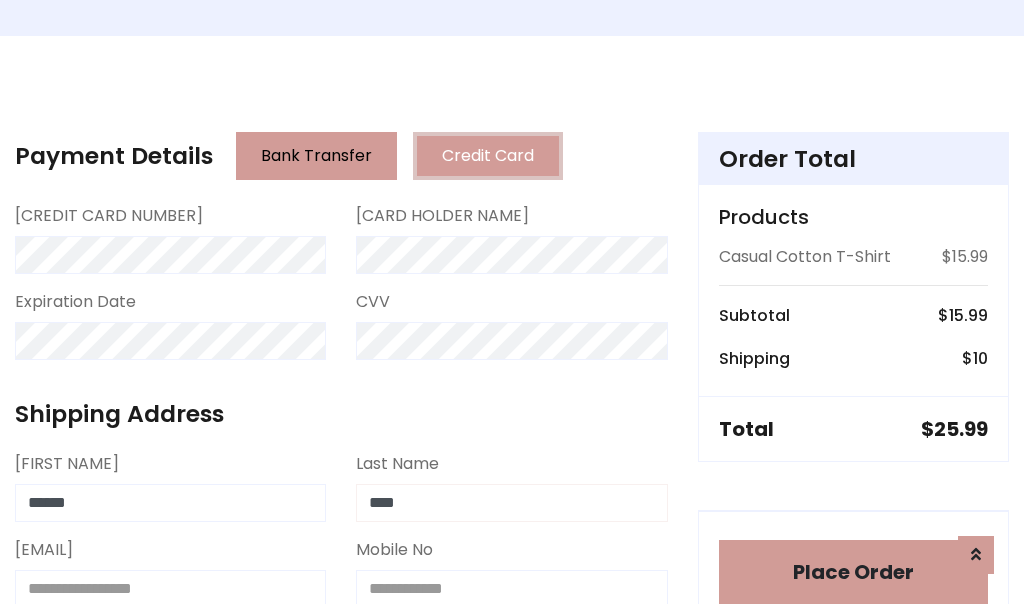 type on "****" 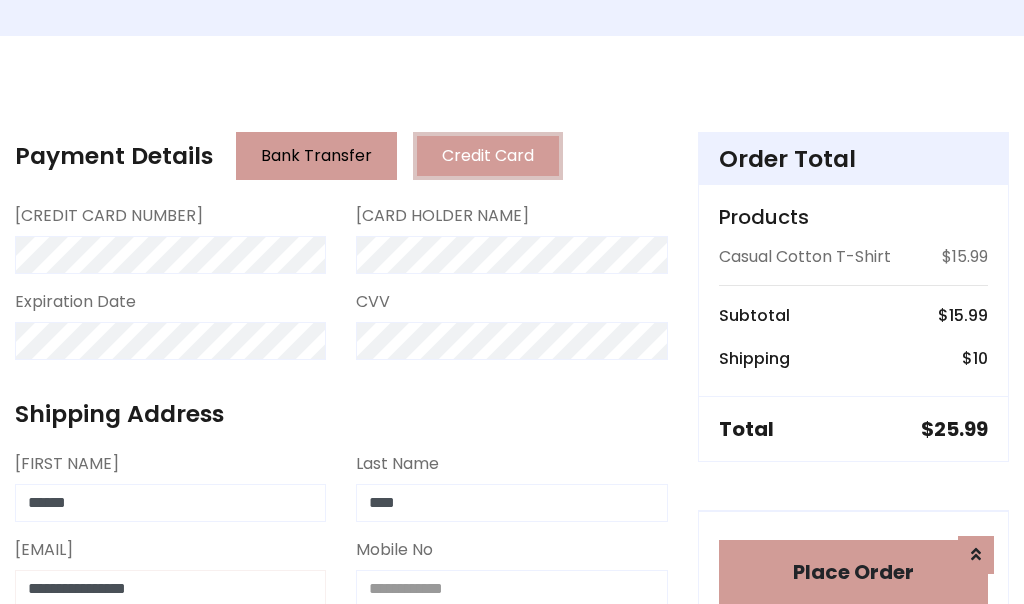 scroll, scrollTop: 450, scrollLeft: 0, axis: vertical 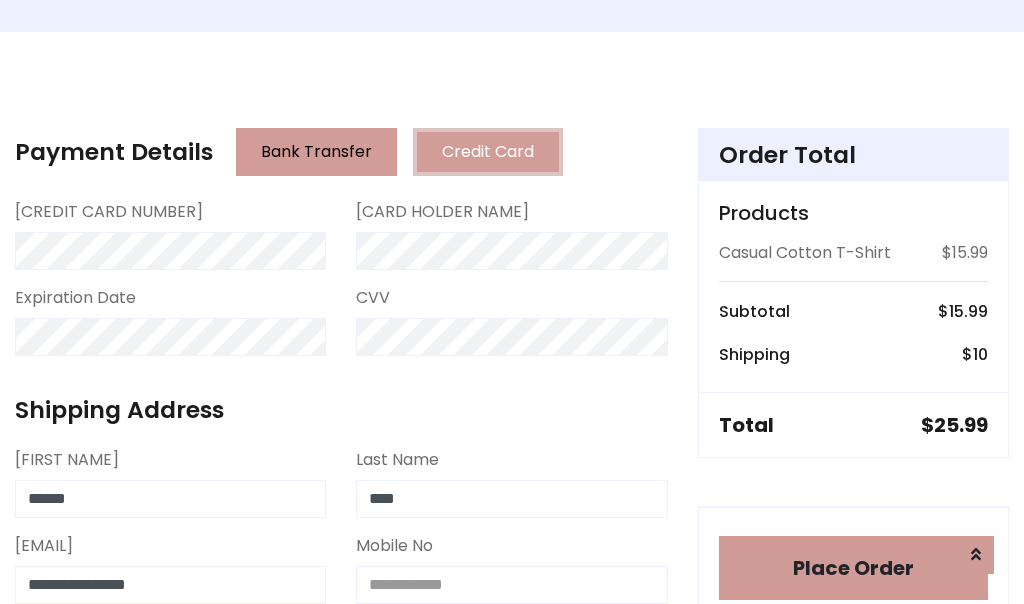 type on "**********" 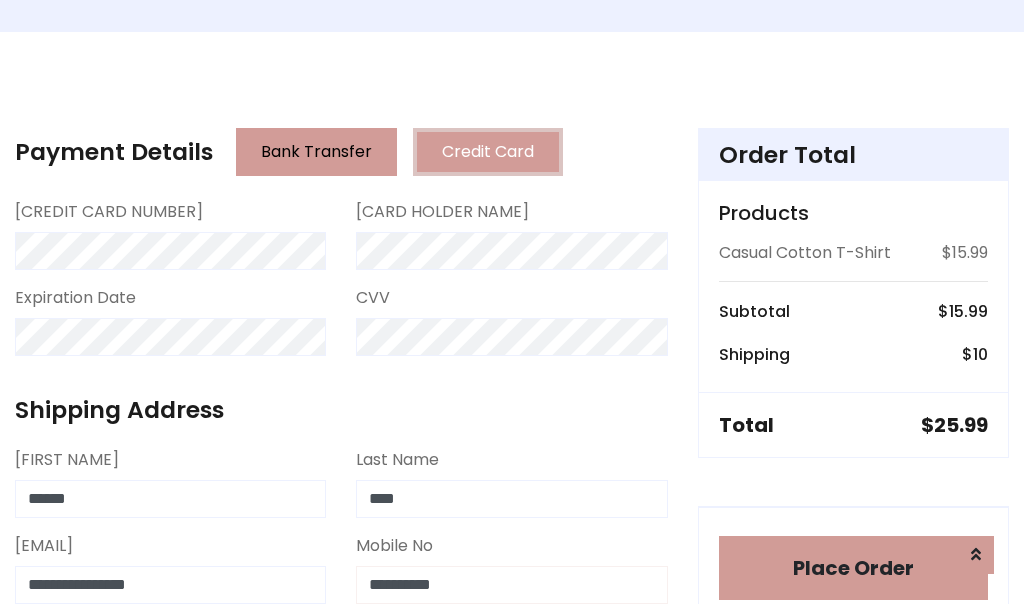 type on "**********" 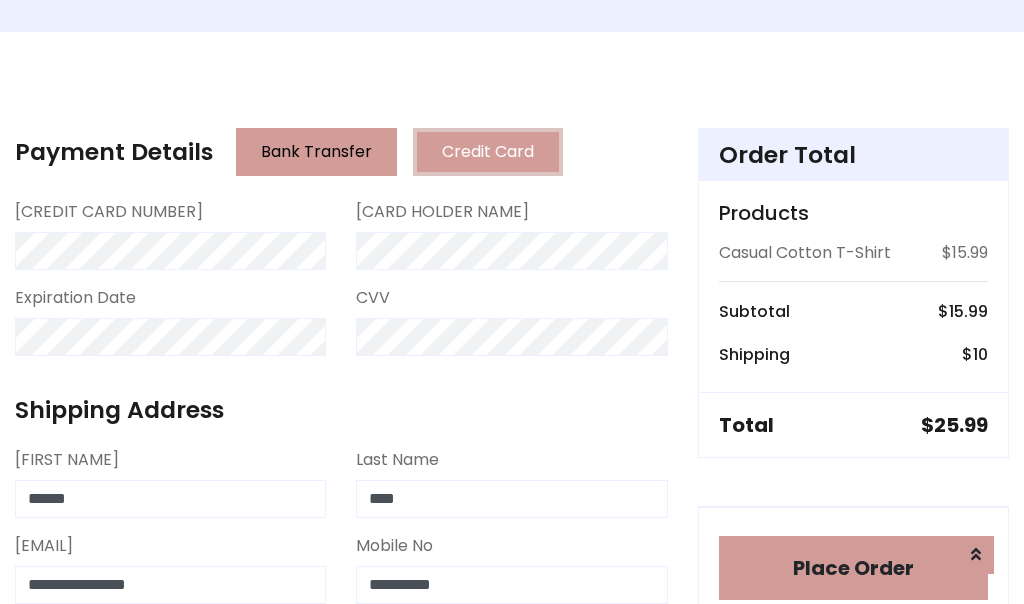 scroll, scrollTop: 819, scrollLeft: 0, axis: vertical 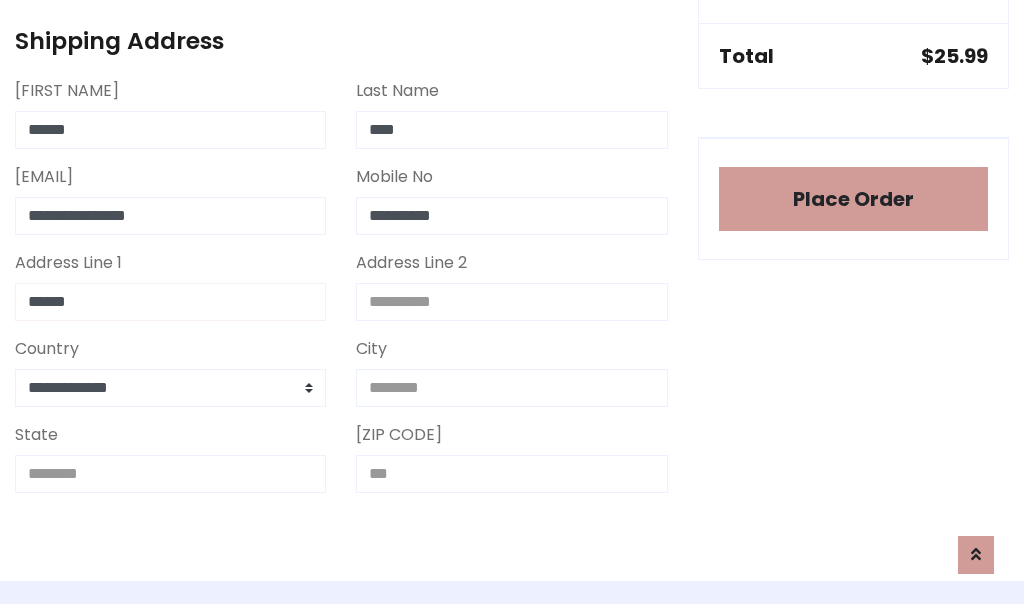 type on "******" 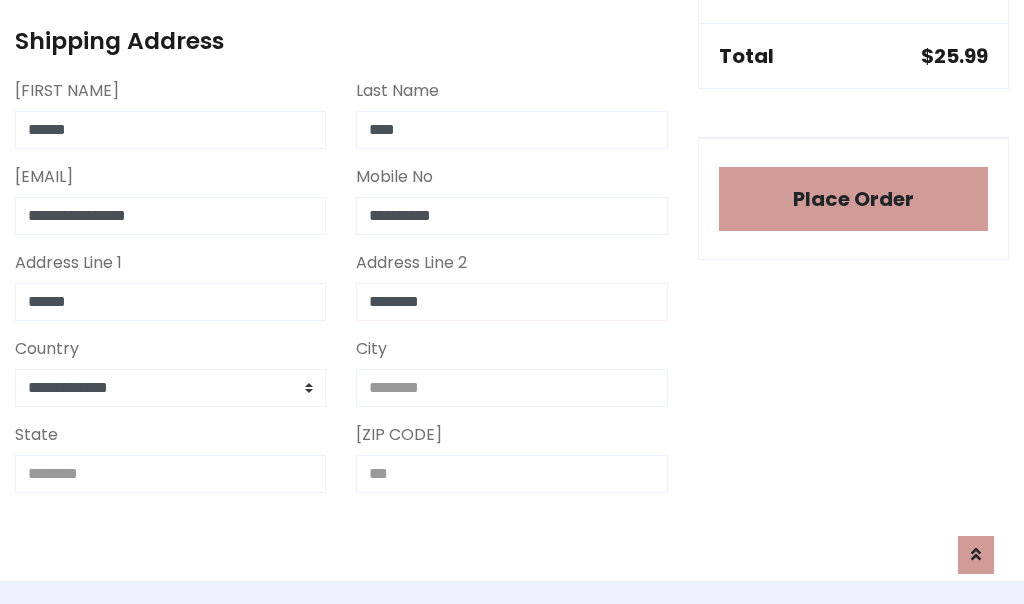 type on "********" 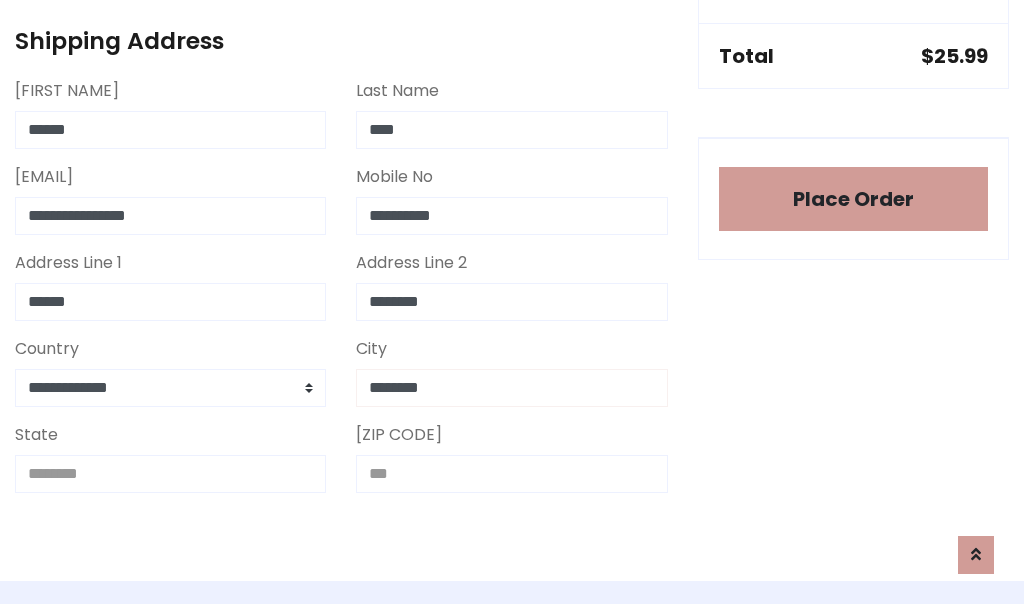 type on "********" 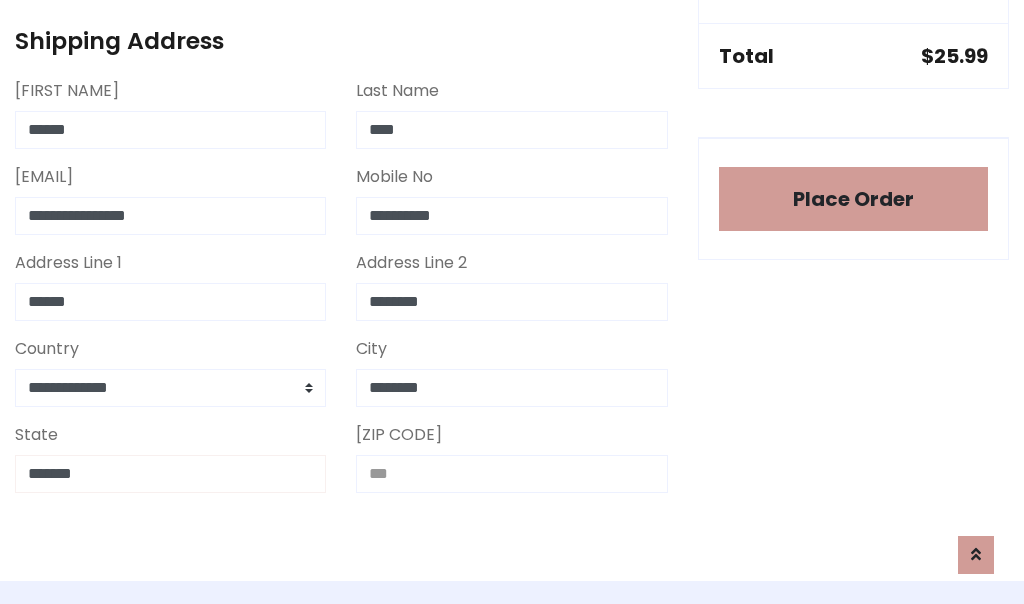 type on "*******" 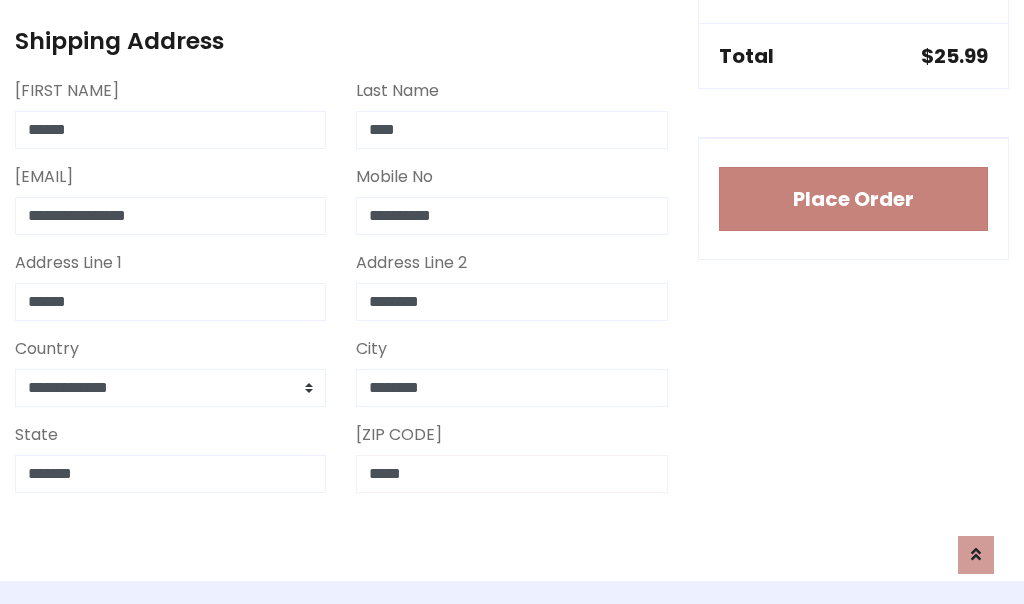 type on "*****" 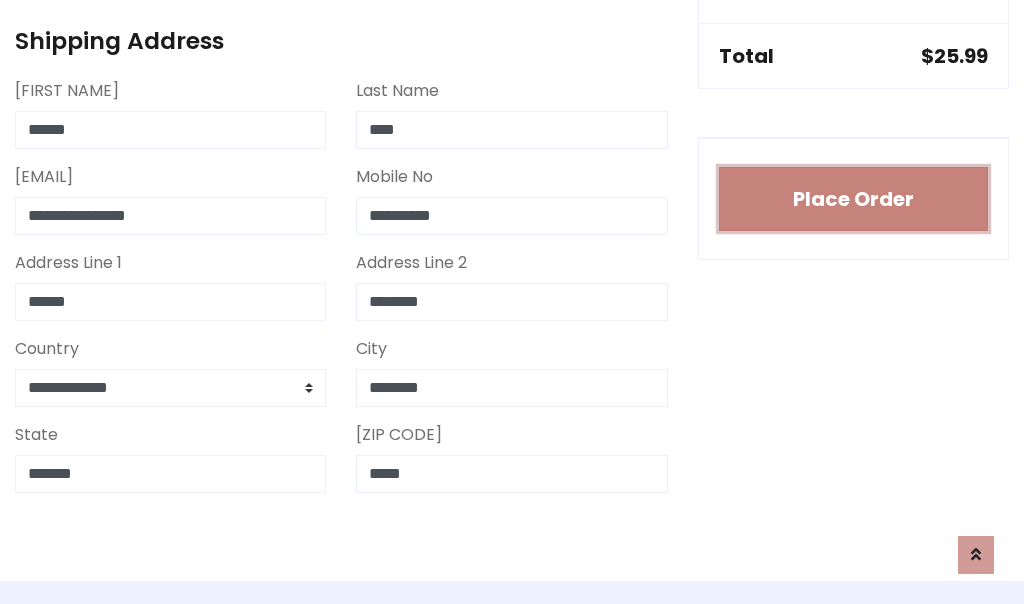 click on "Place Order" at bounding box center [853, 199] 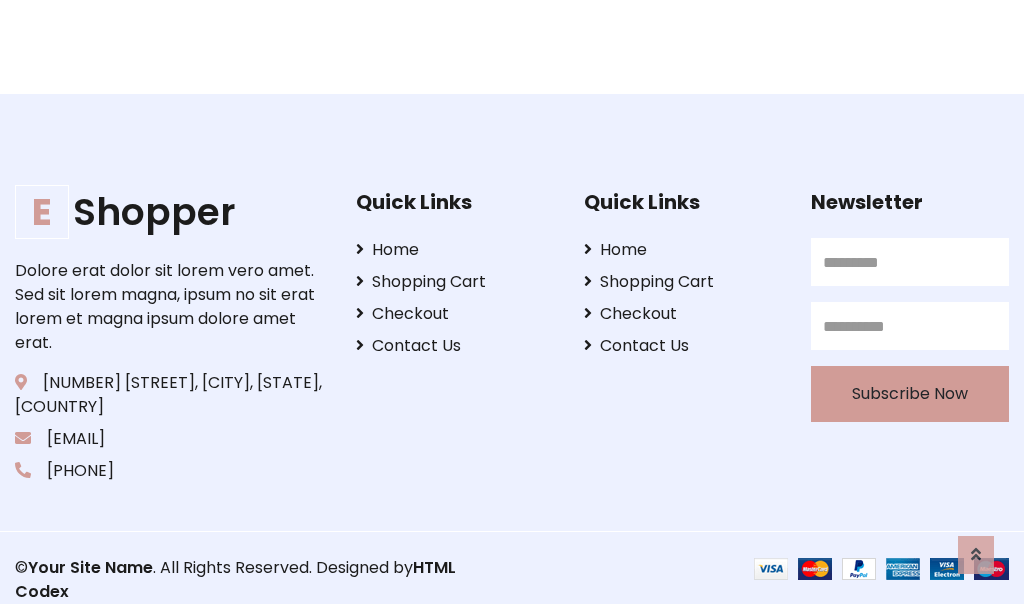 scroll, scrollTop: 0, scrollLeft: 0, axis: both 